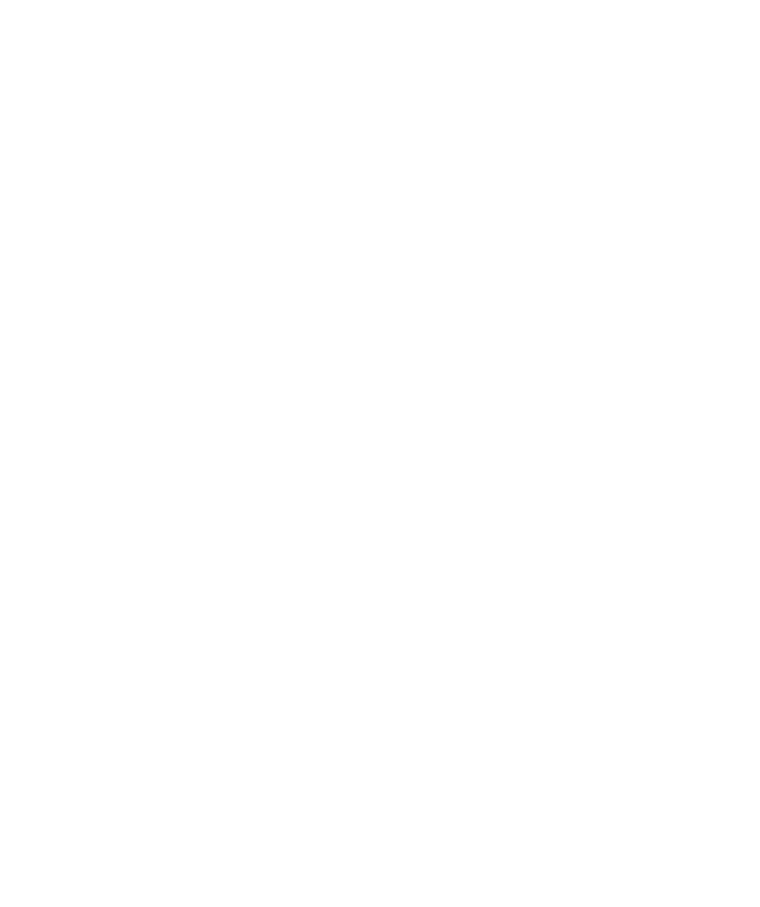 scroll, scrollTop: 0, scrollLeft: 0, axis: both 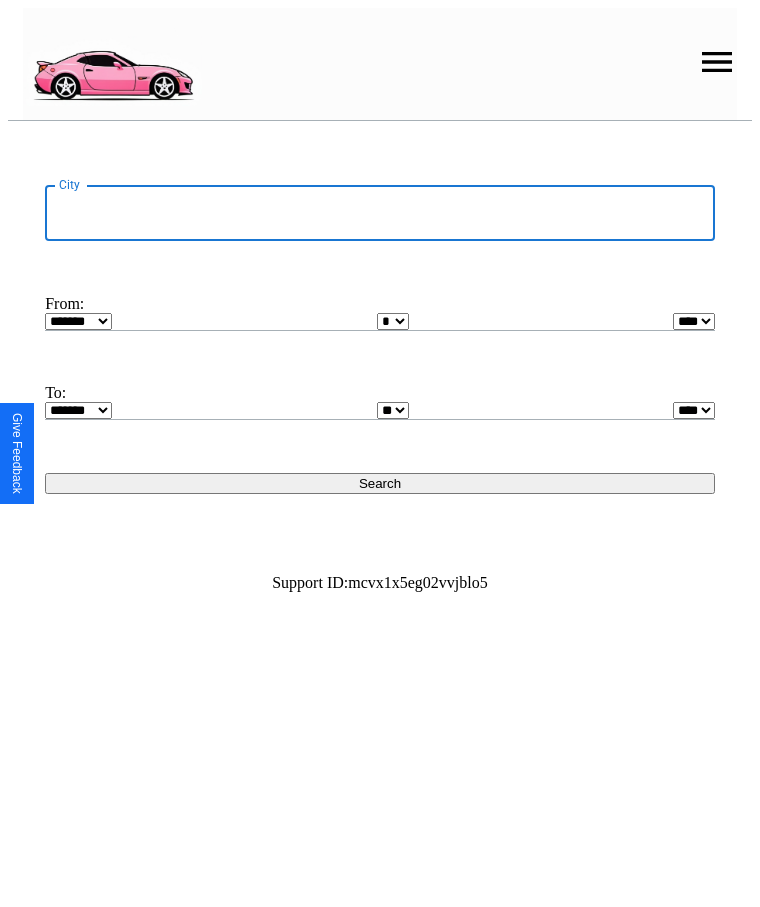 click on "City" at bounding box center [380, 213] 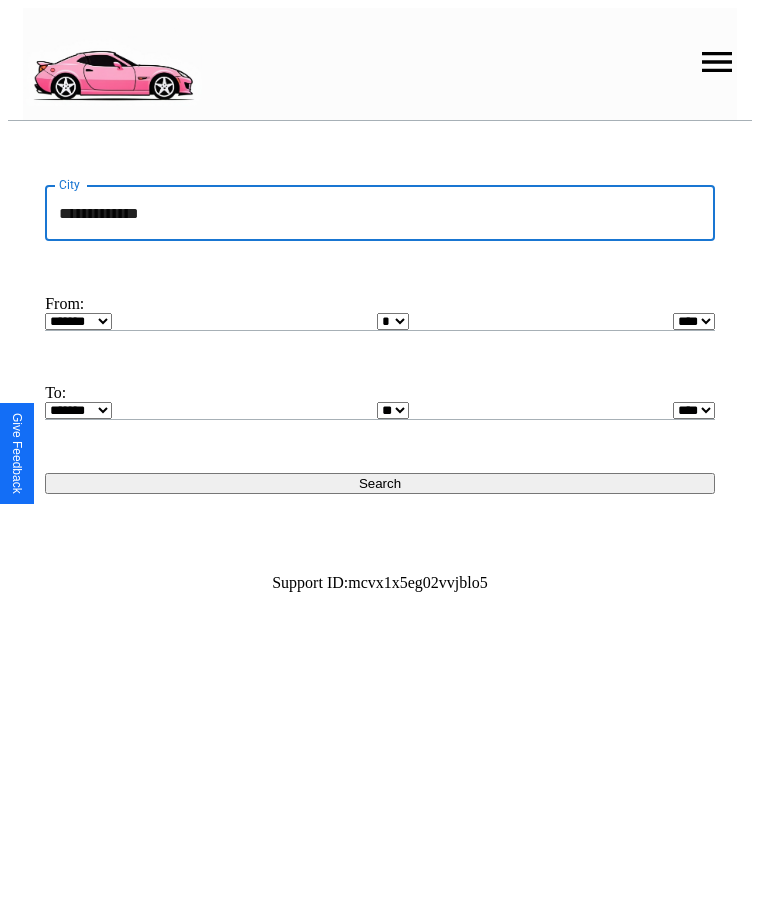 type on "**********" 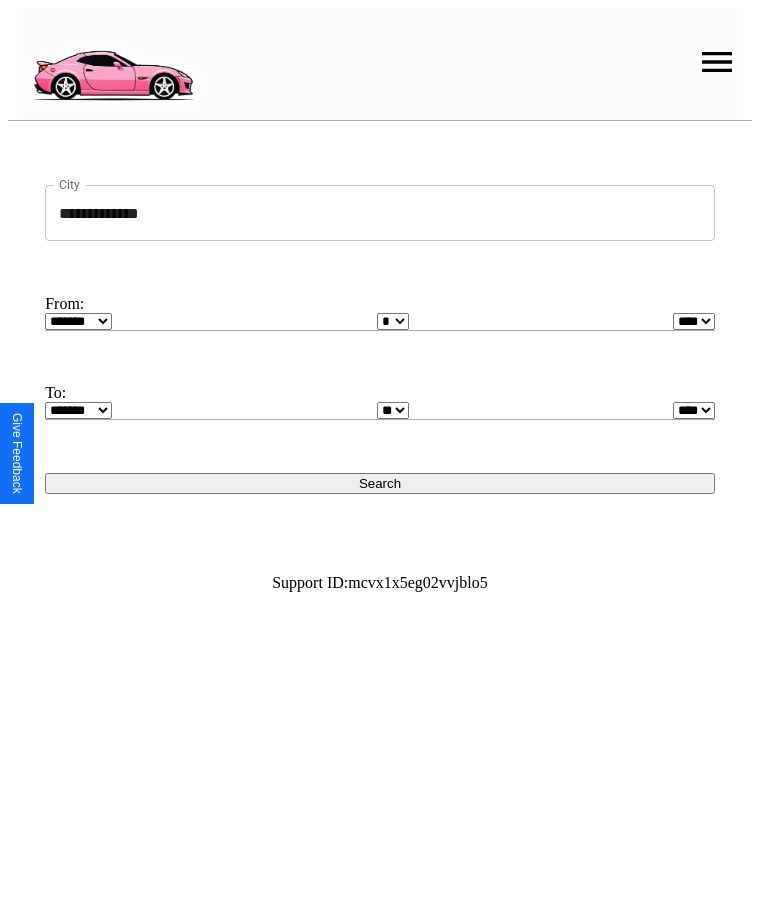 click on "******* ******** ***** ***** *** **** **** ****** ********* ******* ******** ********" at bounding box center (78, 321) 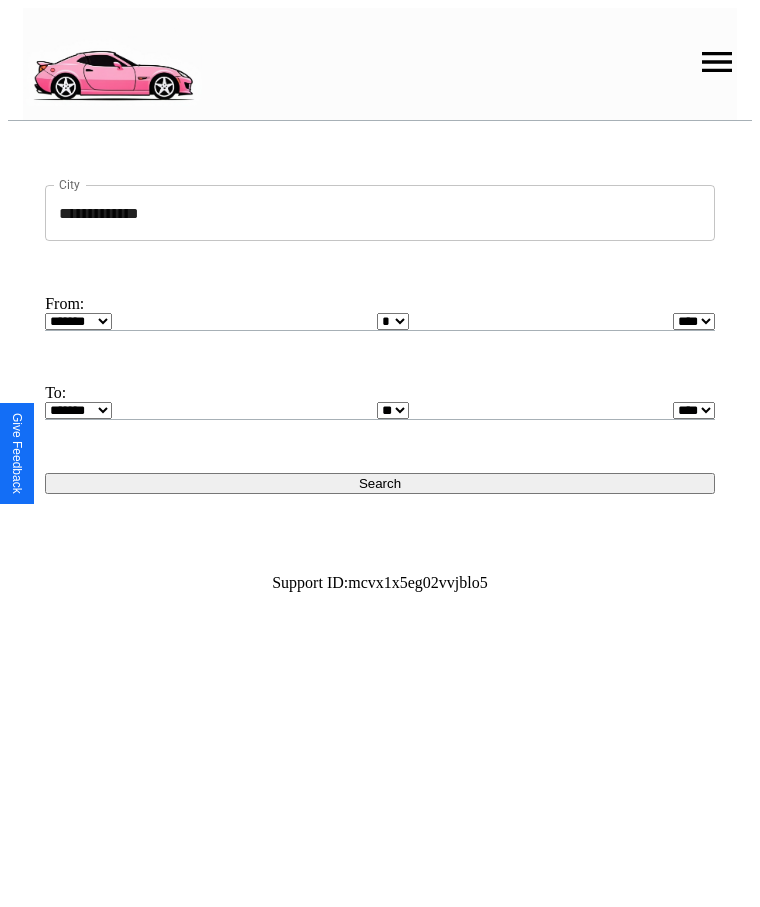 click on "* * * * * * * * * ** ** ** ** ** ** ** ** ** ** ** ** ** ** ** ** ** ** ** ** ** **" at bounding box center (393, 321) 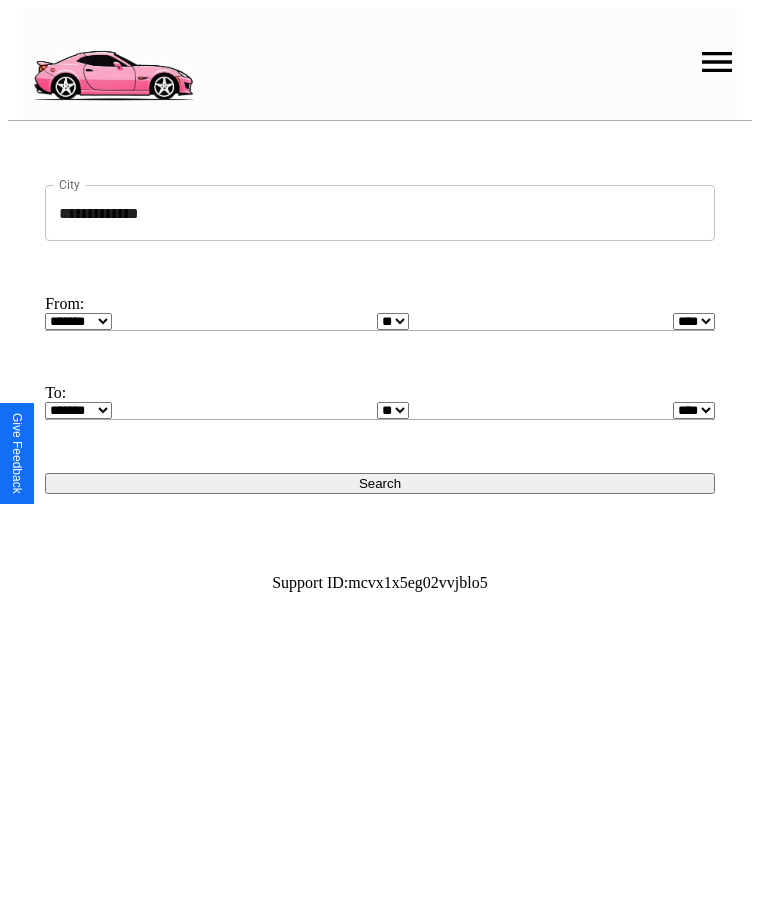 click on "**** **** **** **** **** **** **** **** **** ****" at bounding box center [694, 321] 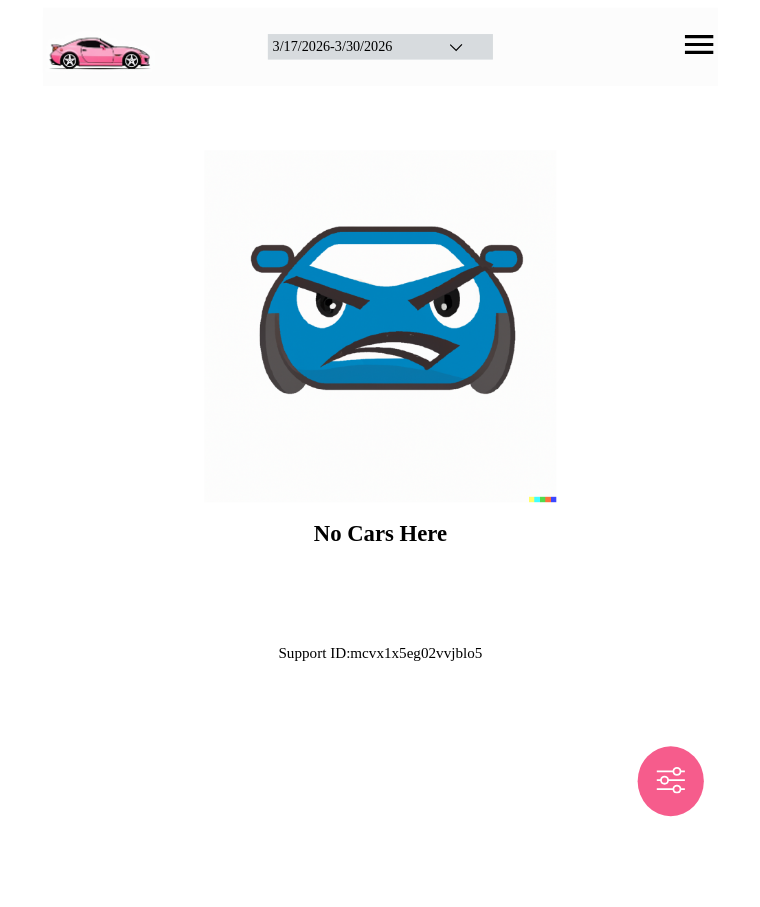 scroll, scrollTop: 0, scrollLeft: 0, axis: both 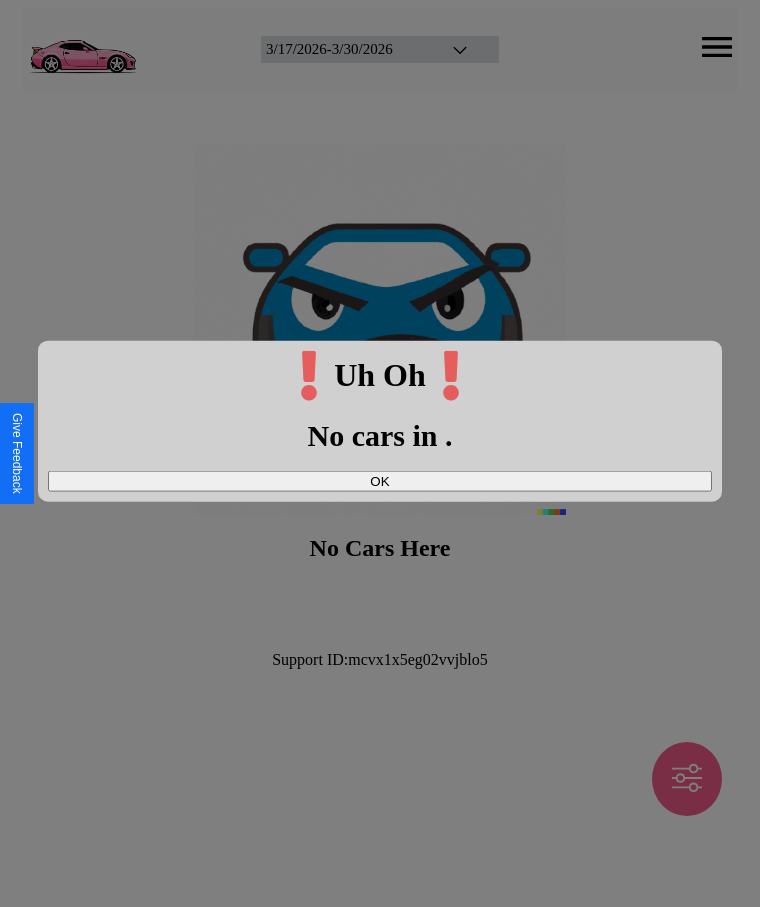 click on "OK" at bounding box center (380, 480) 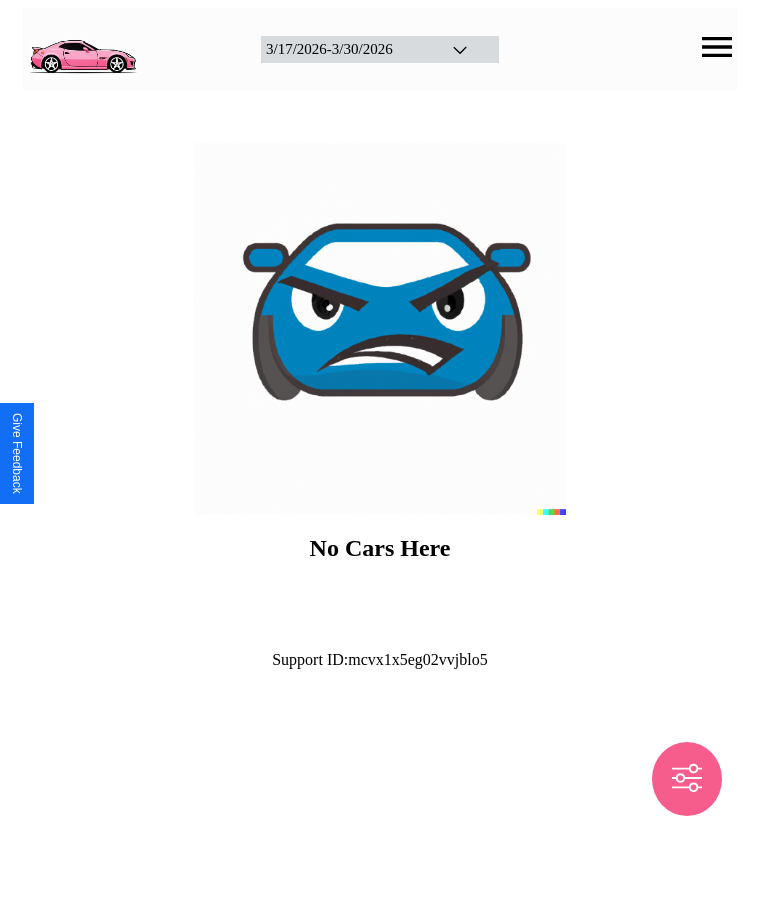 click at bounding box center (82, 47) 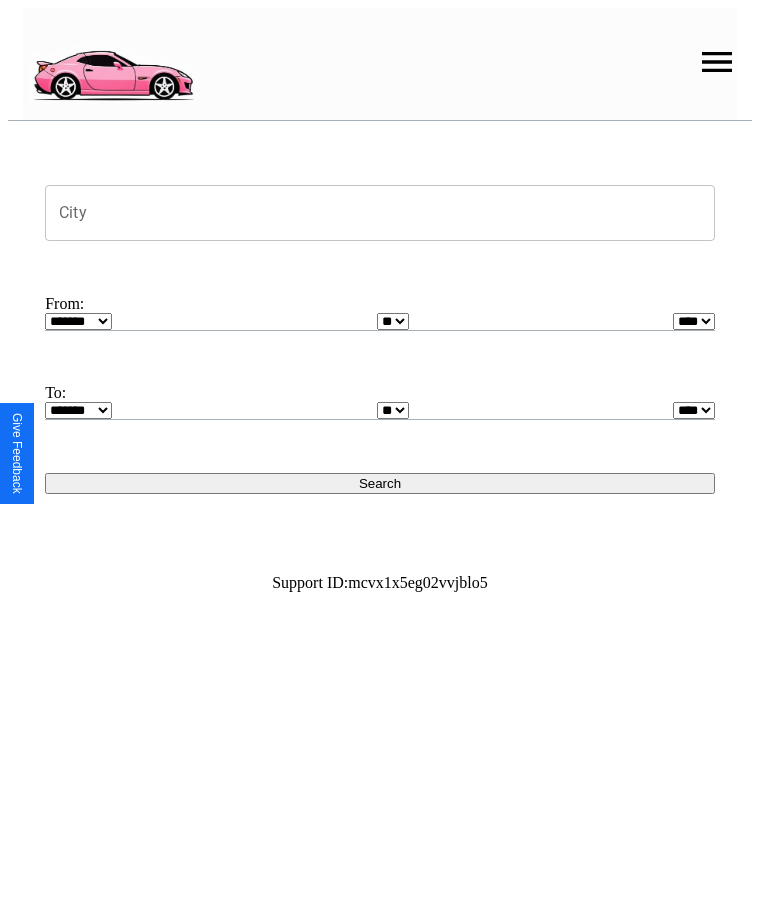 click at bounding box center [717, 62] 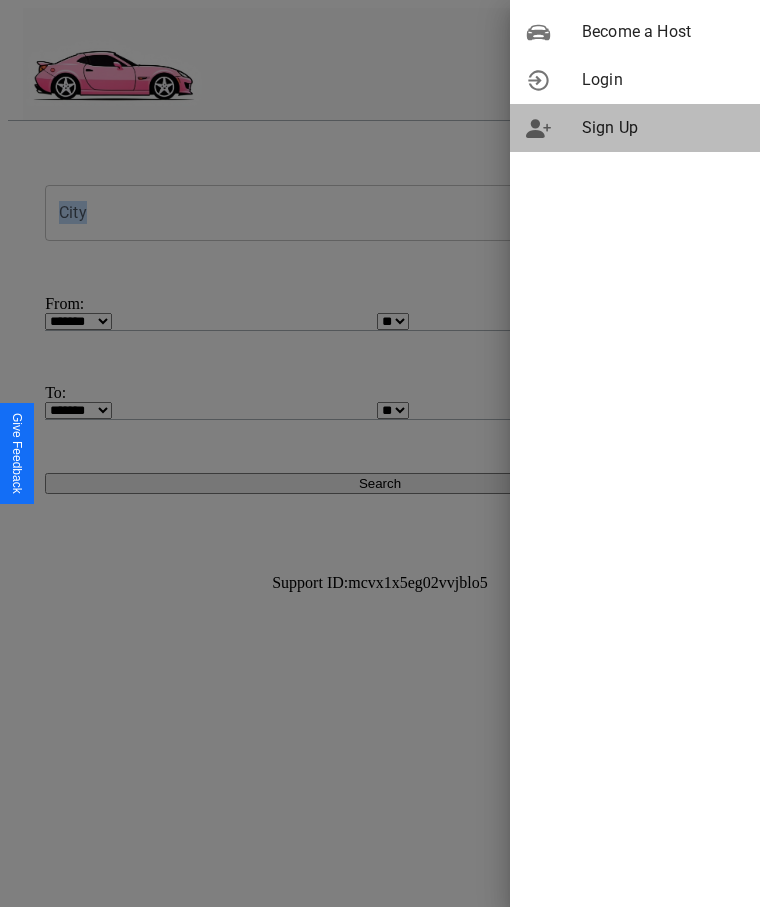 click on "Sign Up" at bounding box center [663, 128] 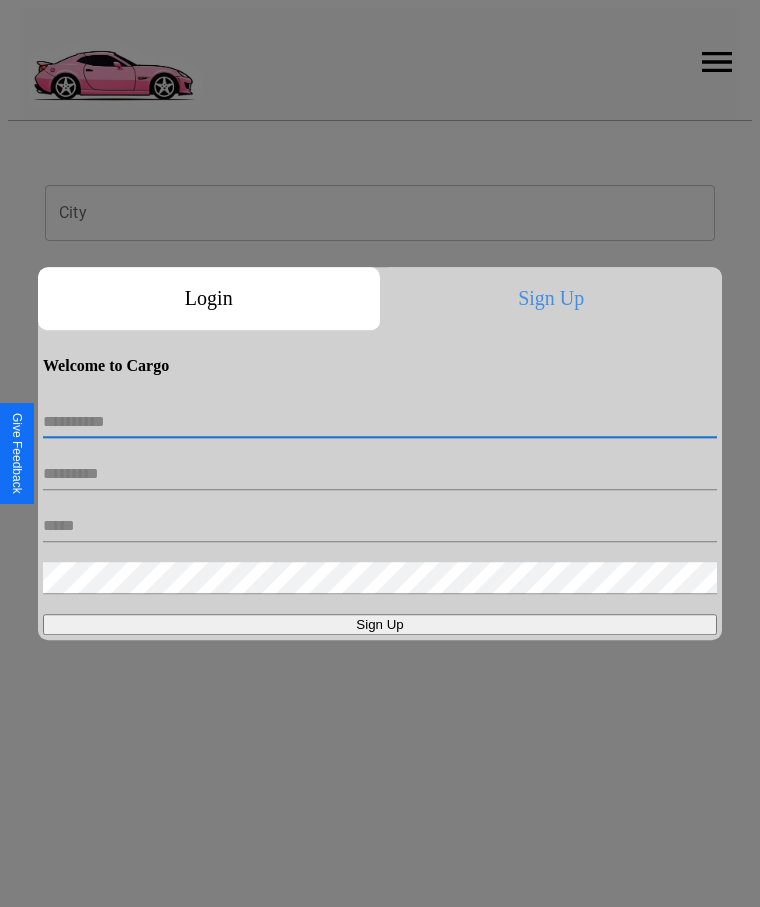 click at bounding box center [380, 422] 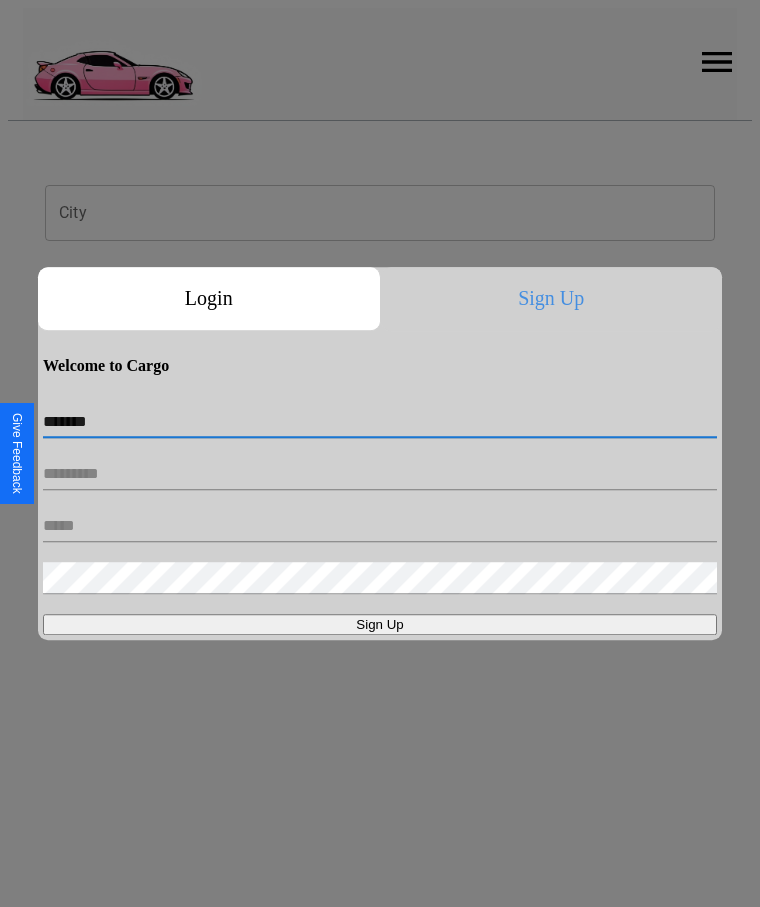 type on "*******" 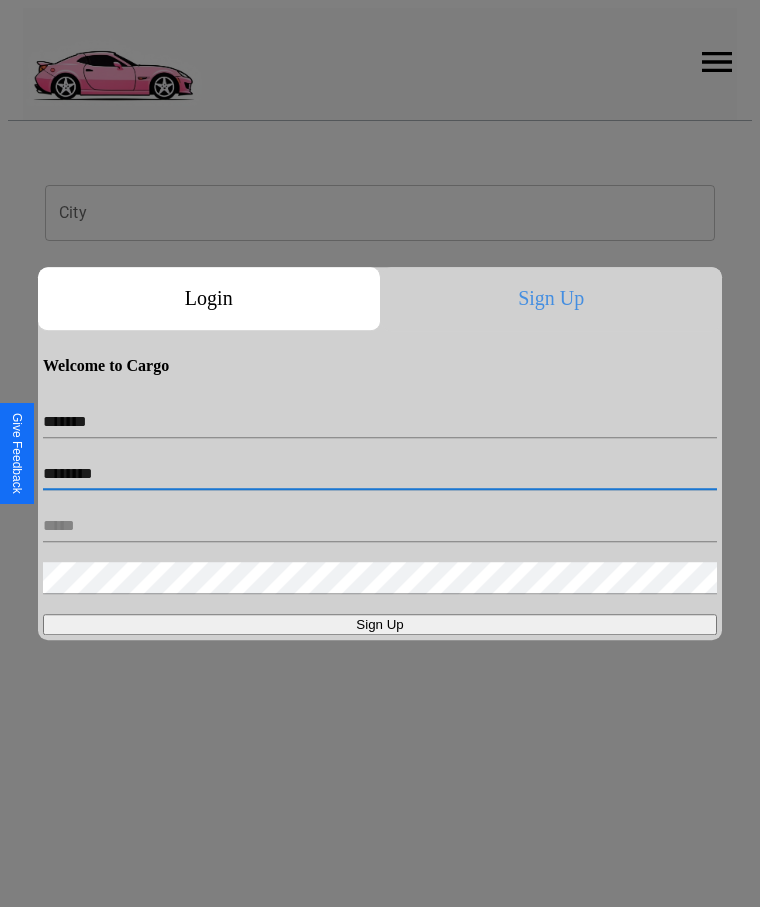 type on "********" 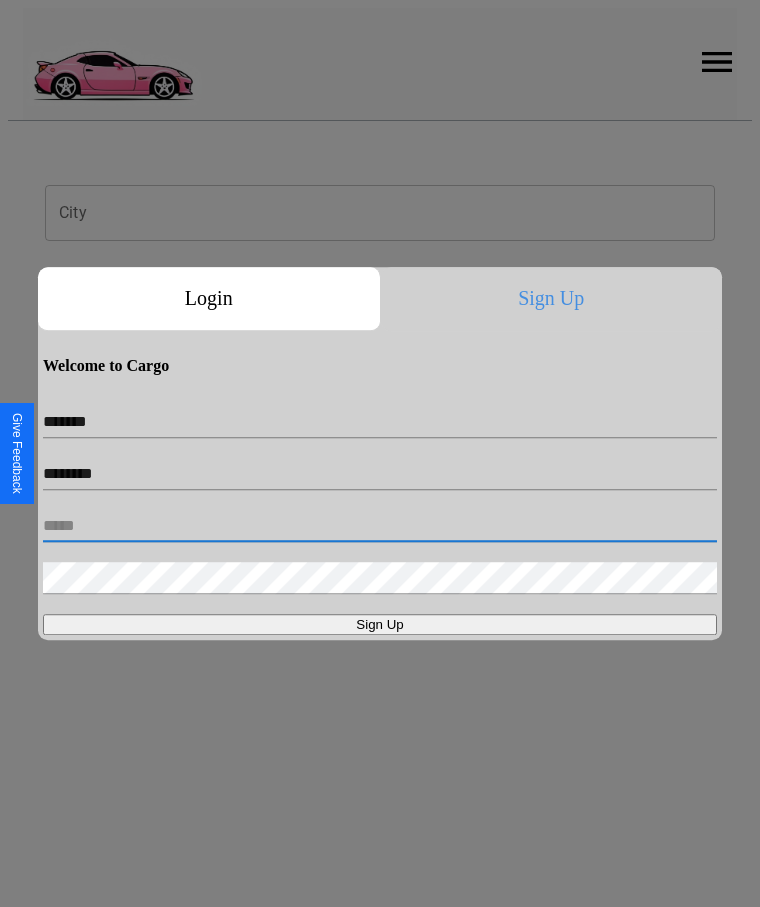click at bounding box center [380, 526] 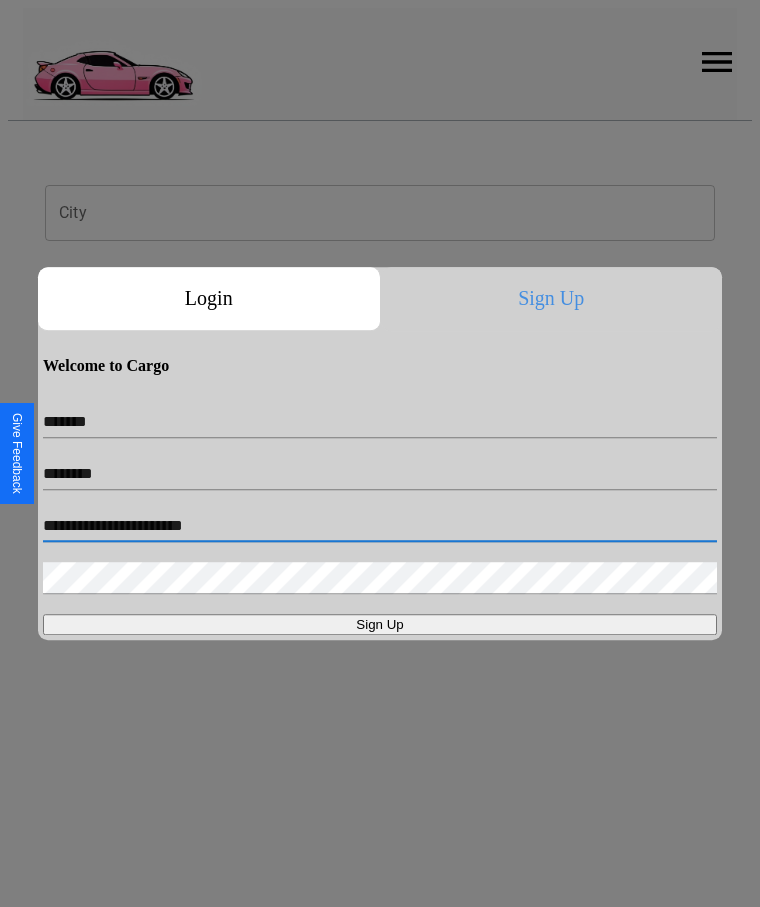type on "**********" 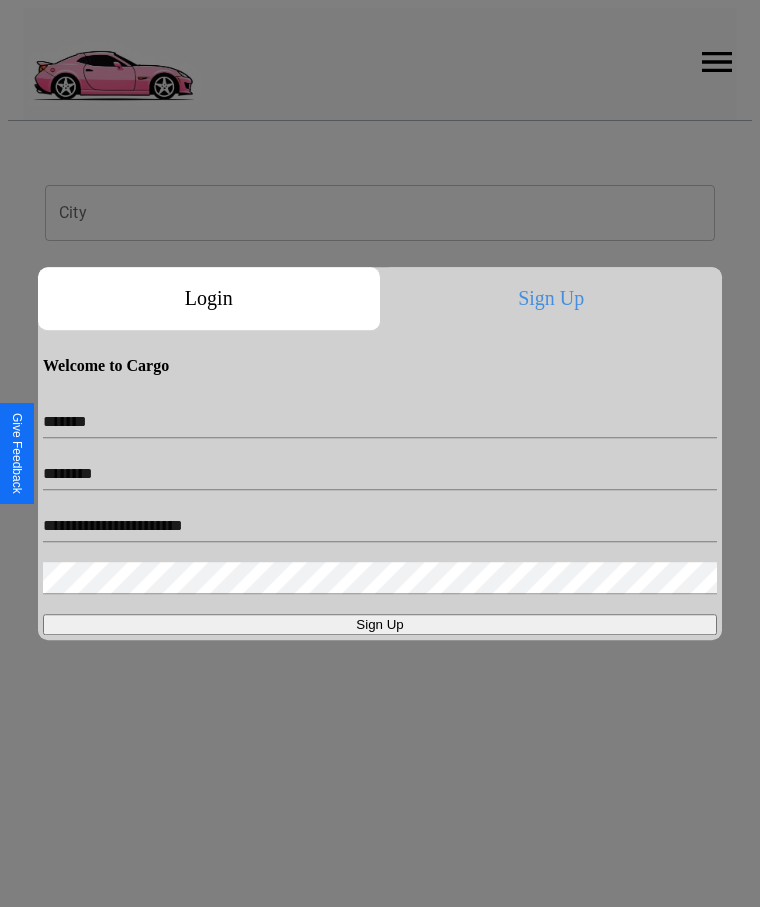 click on "Sign Up" at bounding box center (380, 624) 